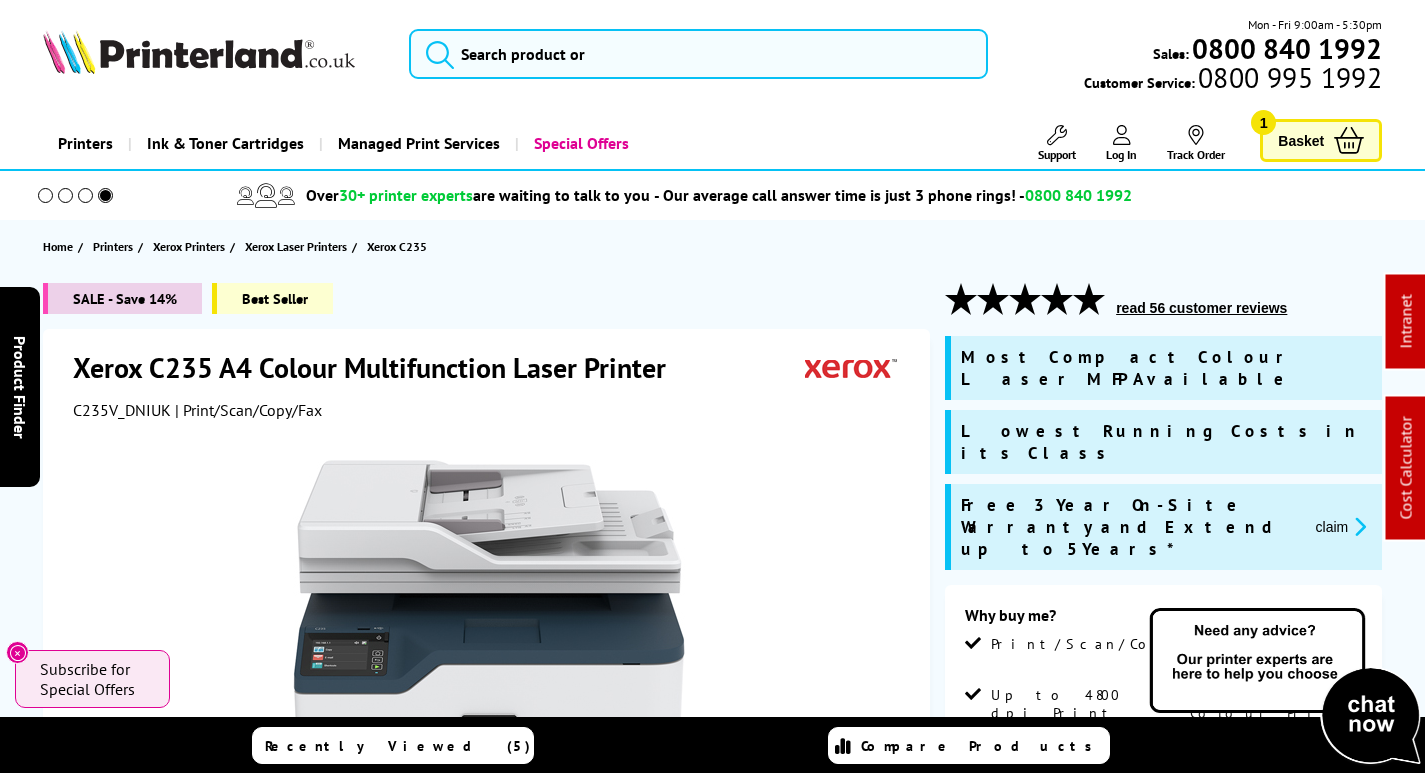 scroll, scrollTop: 0, scrollLeft: 0, axis: both 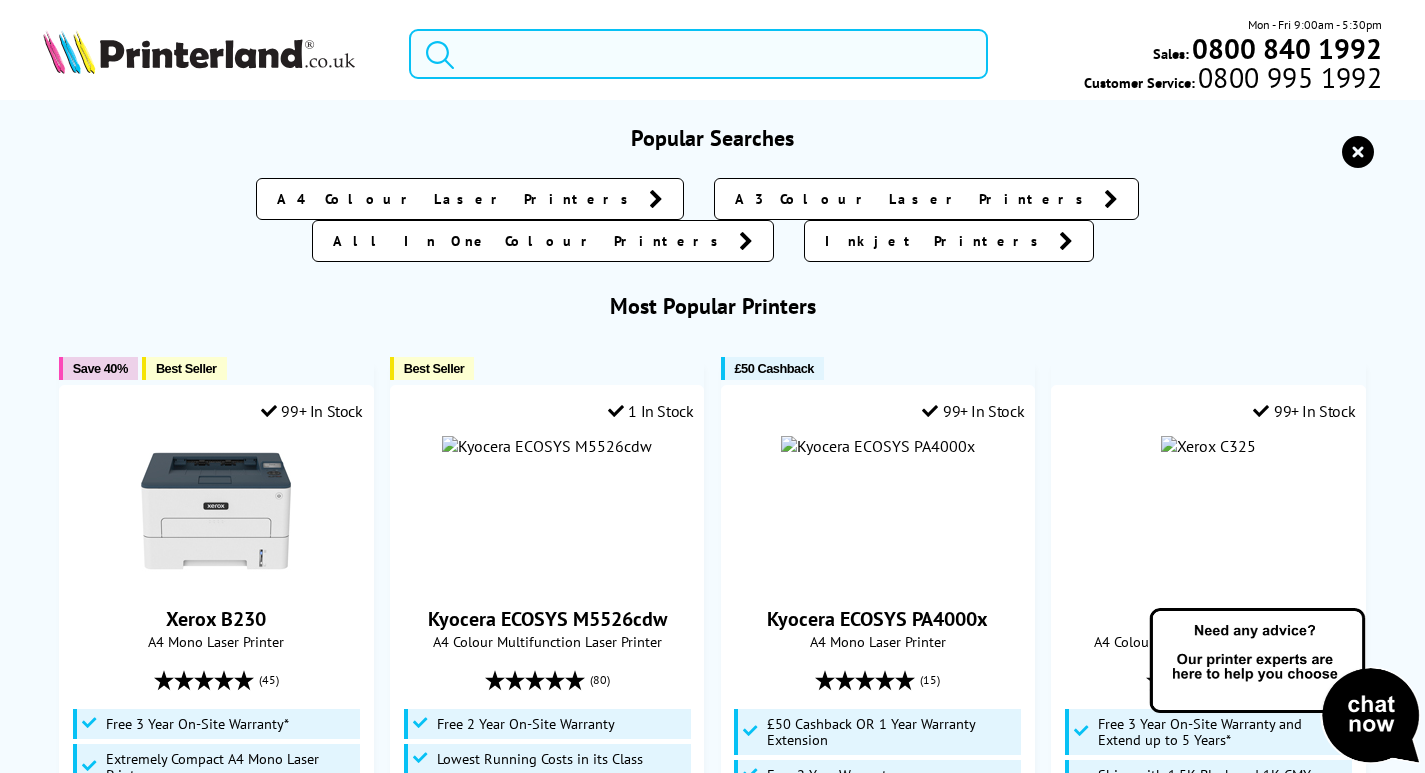 click at bounding box center (698, 54) 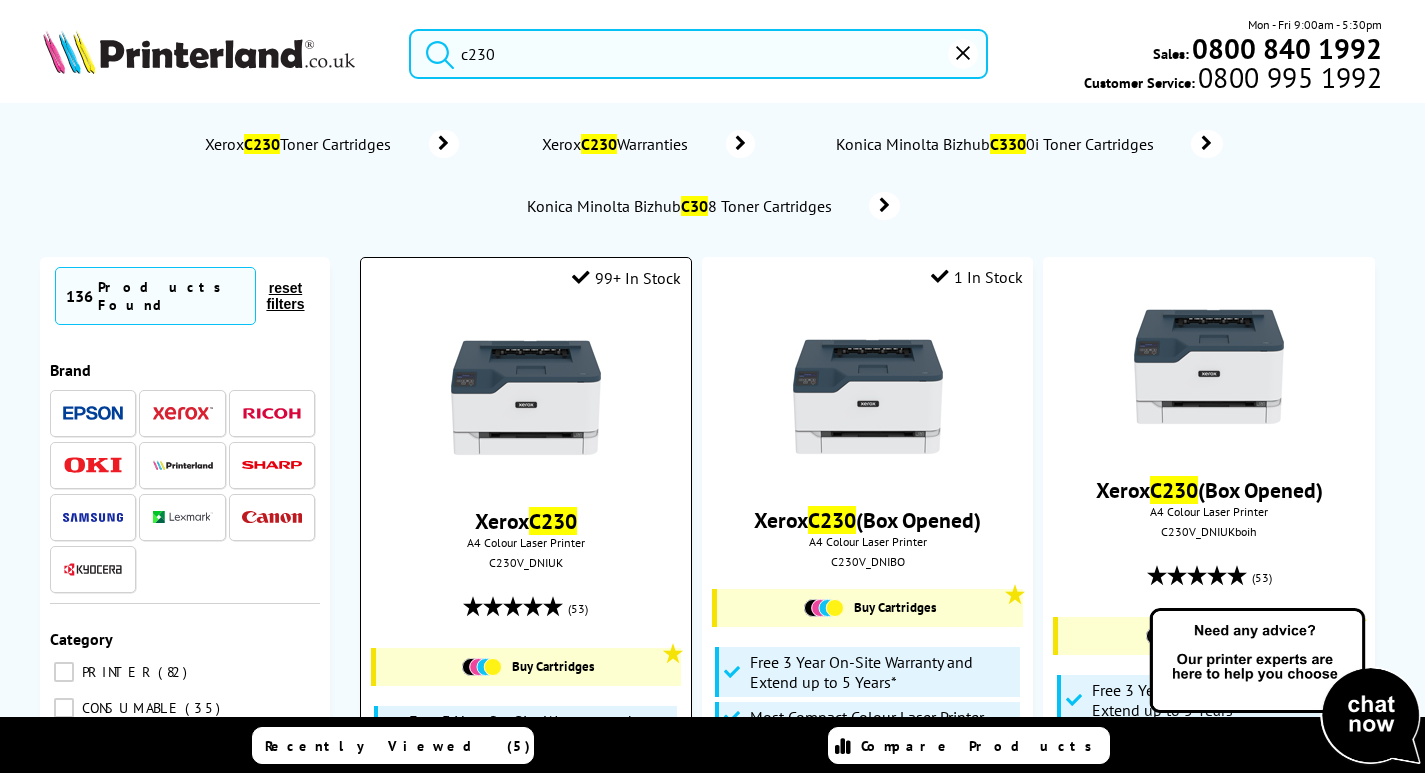 type on "c230" 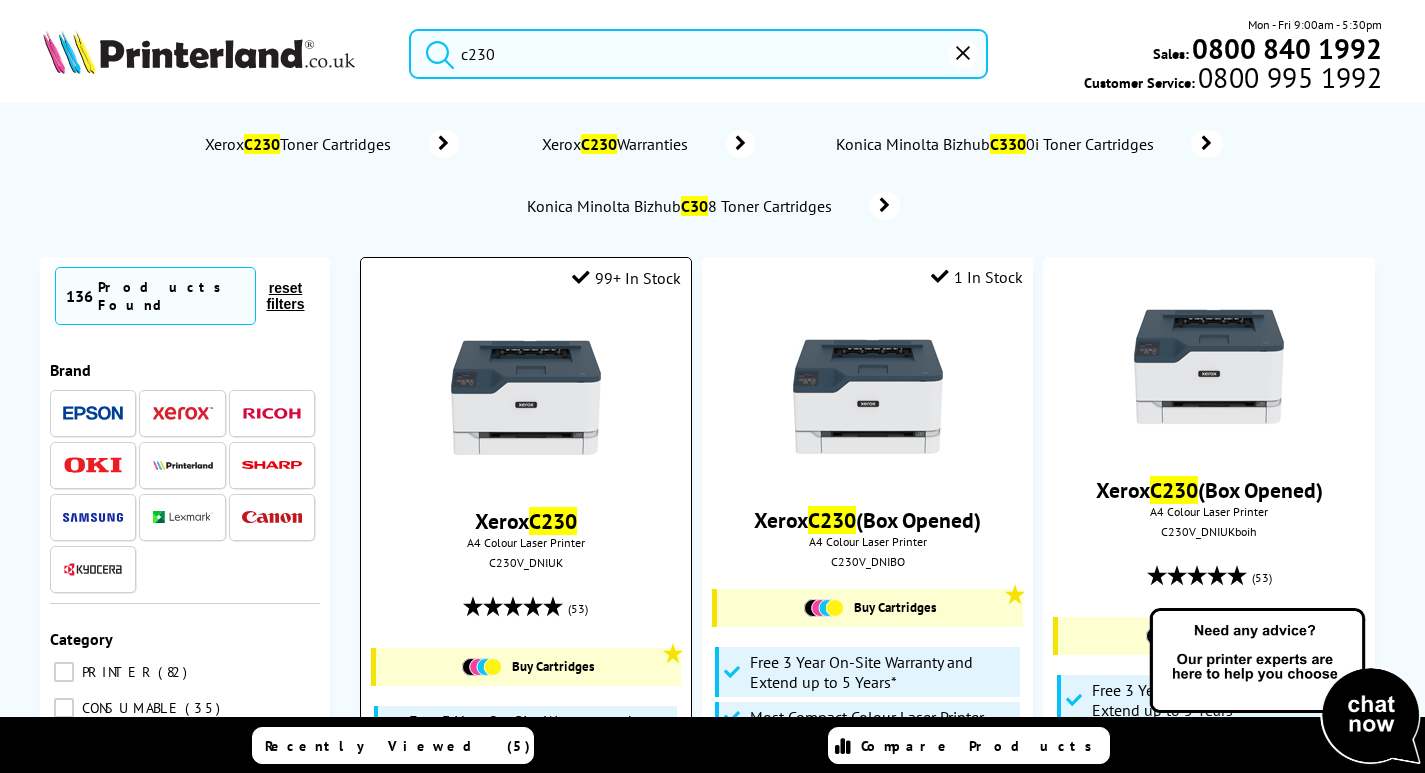 click at bounding box center (526, 398) 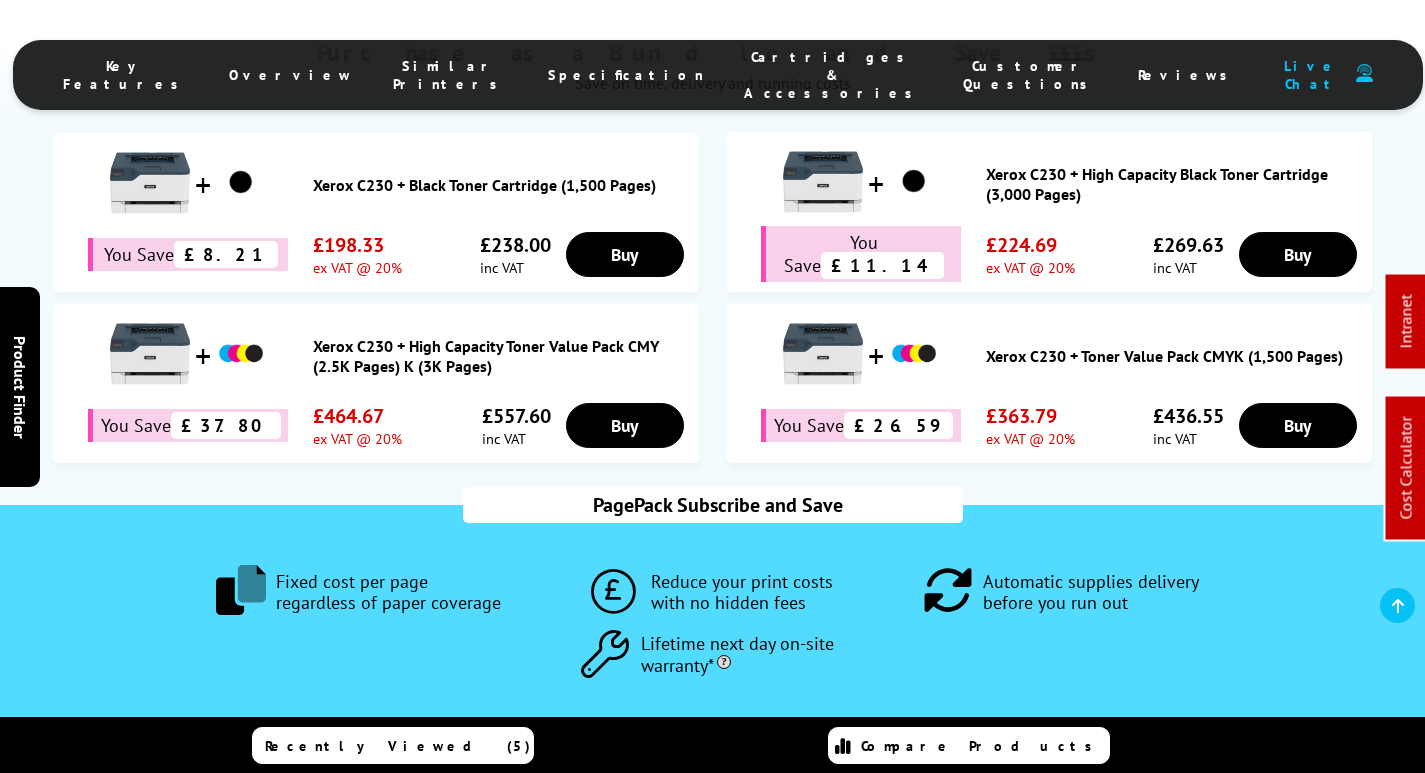scroll, scrollTop: 1464, scrollLeft: 0, axis: vertical 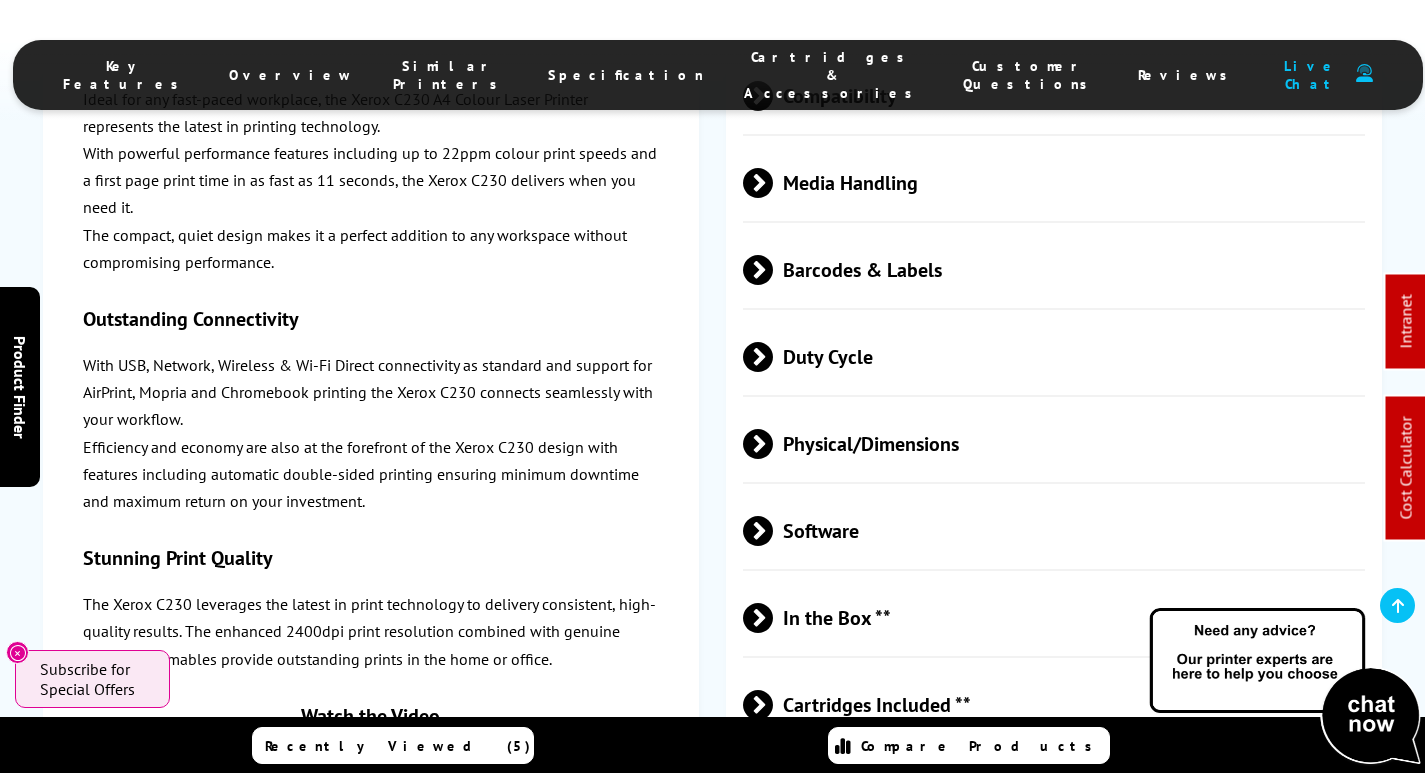 click on "Physical/Dimensions" at bounding box center [1054, 444] 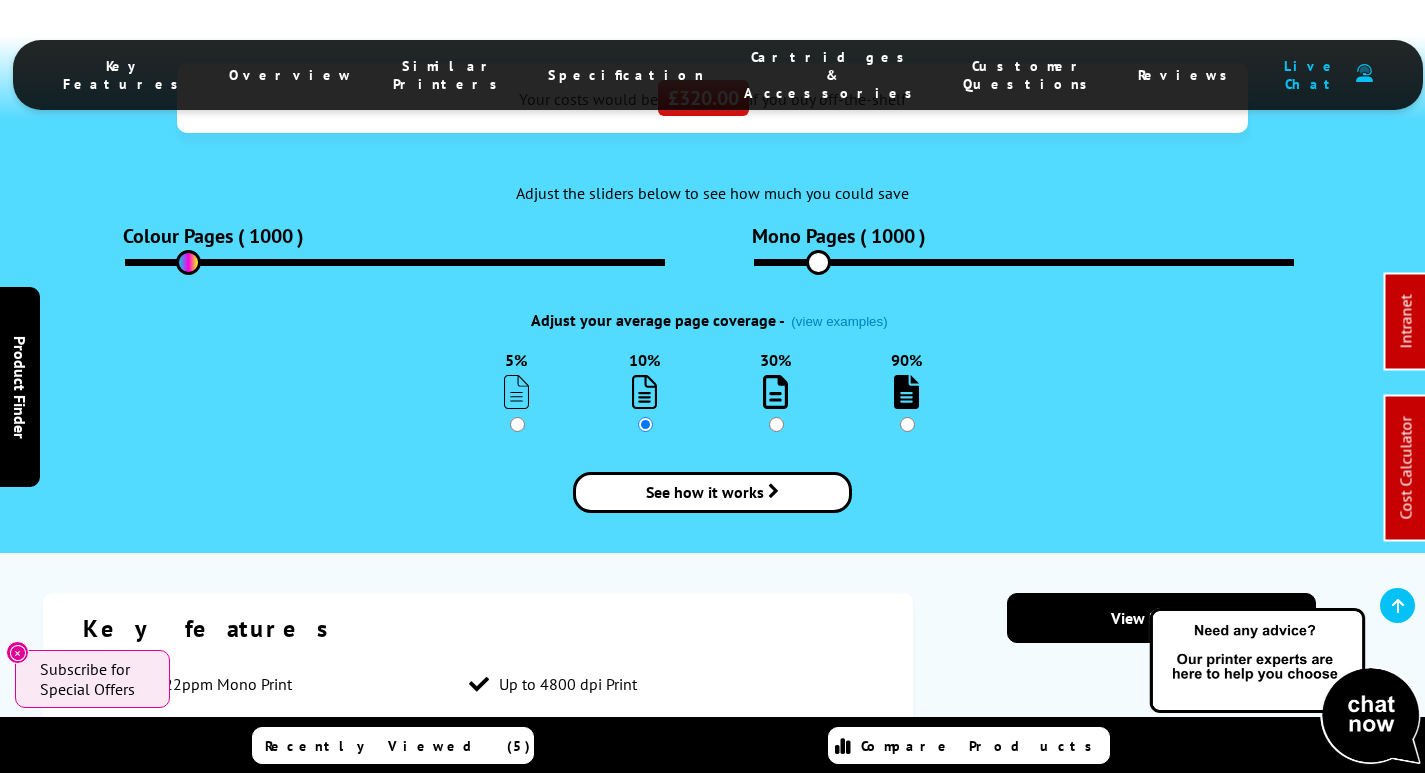 scroll, scrollTop: 2164, scrollLeft: 0, axis: vertical 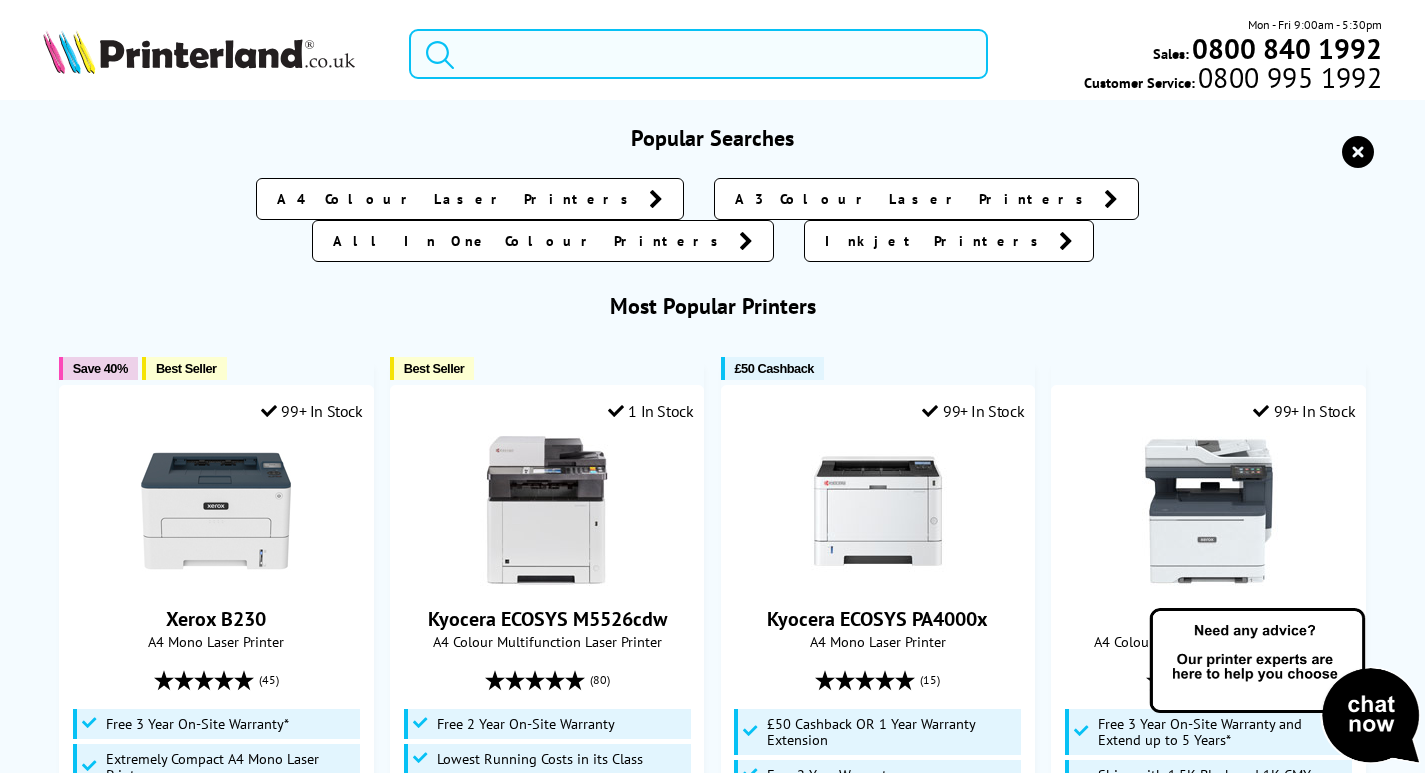 click at bounding box center [698, 54] 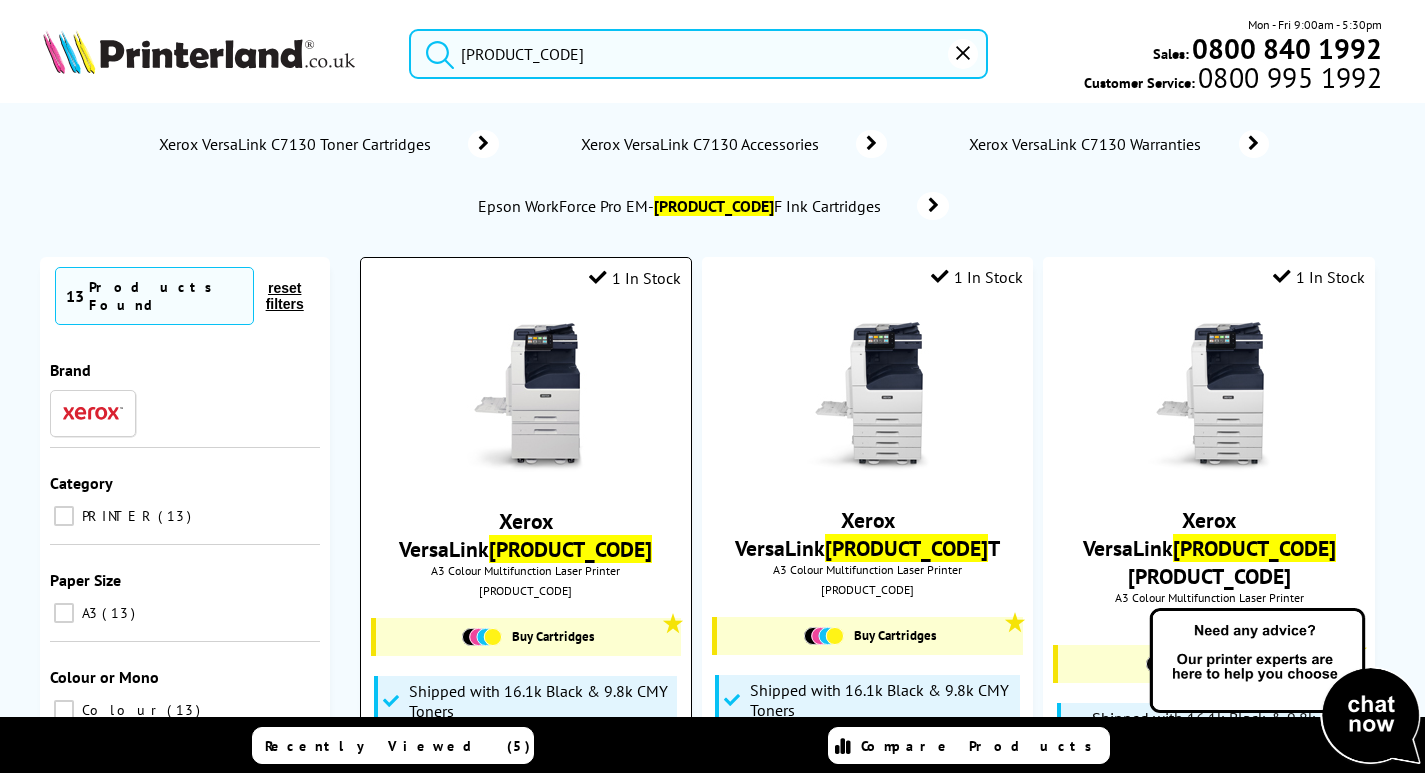 type on "c7130dx" 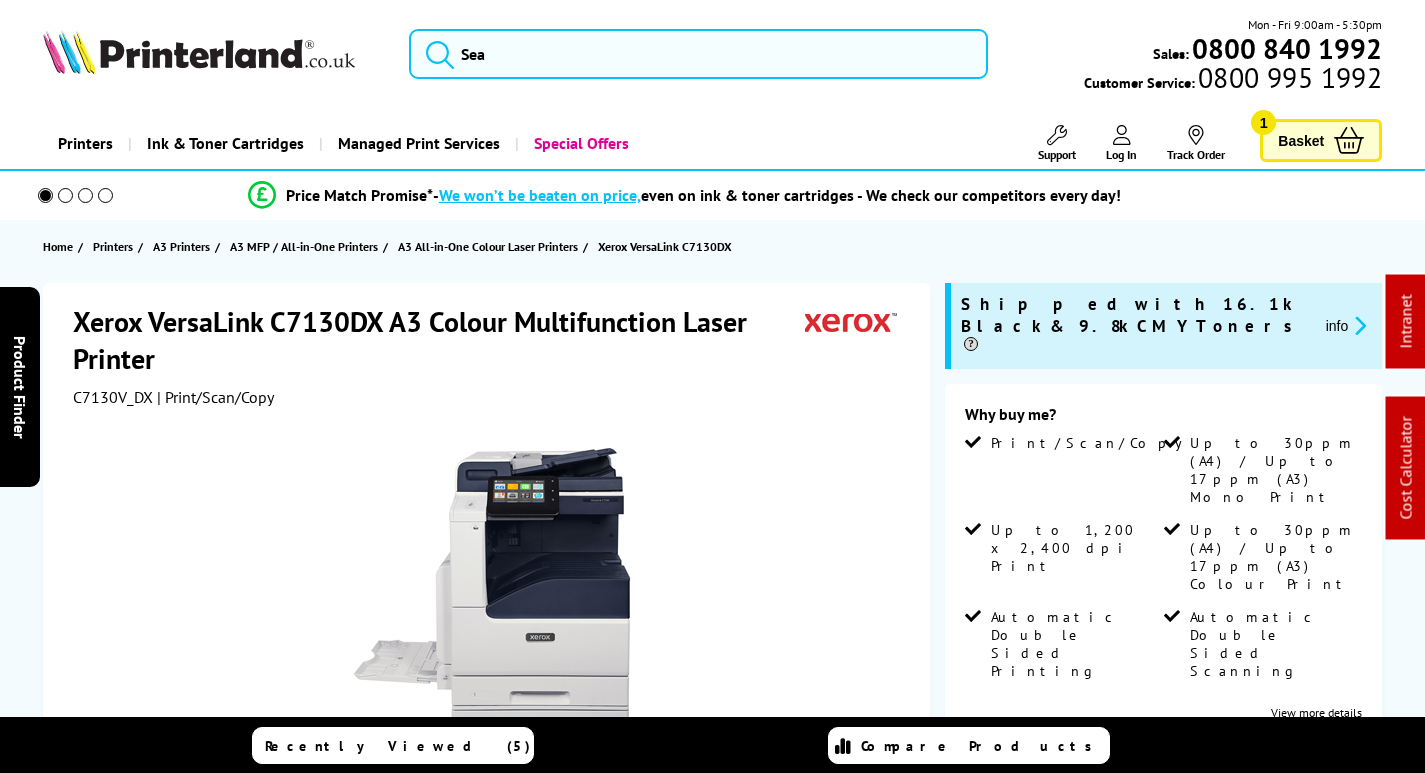 scroll, scrollTop: 0, scrollLeft: 0, axis: both 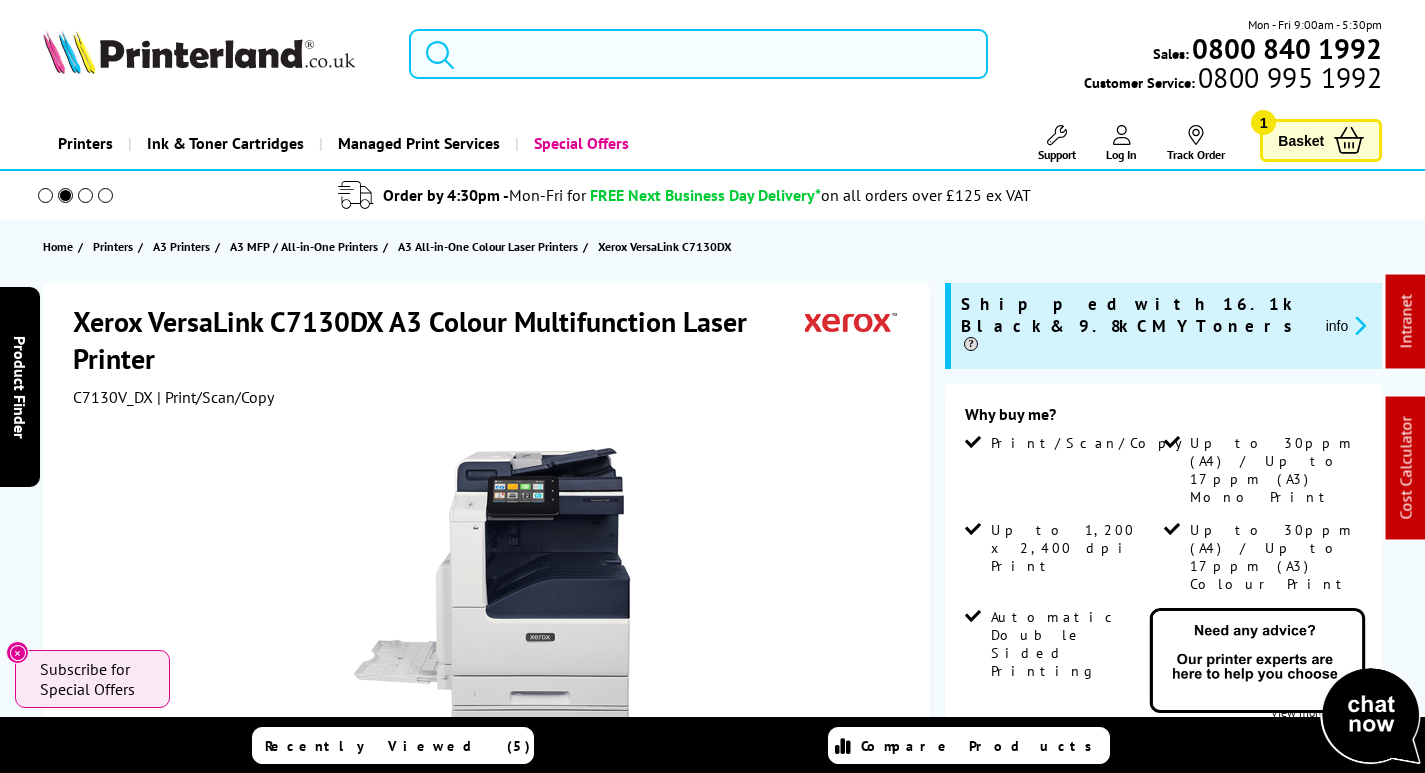 drag, startPoint x: 685, startPoint y: 42, endPoint x: 685, endPoint y: 53, distance: 11 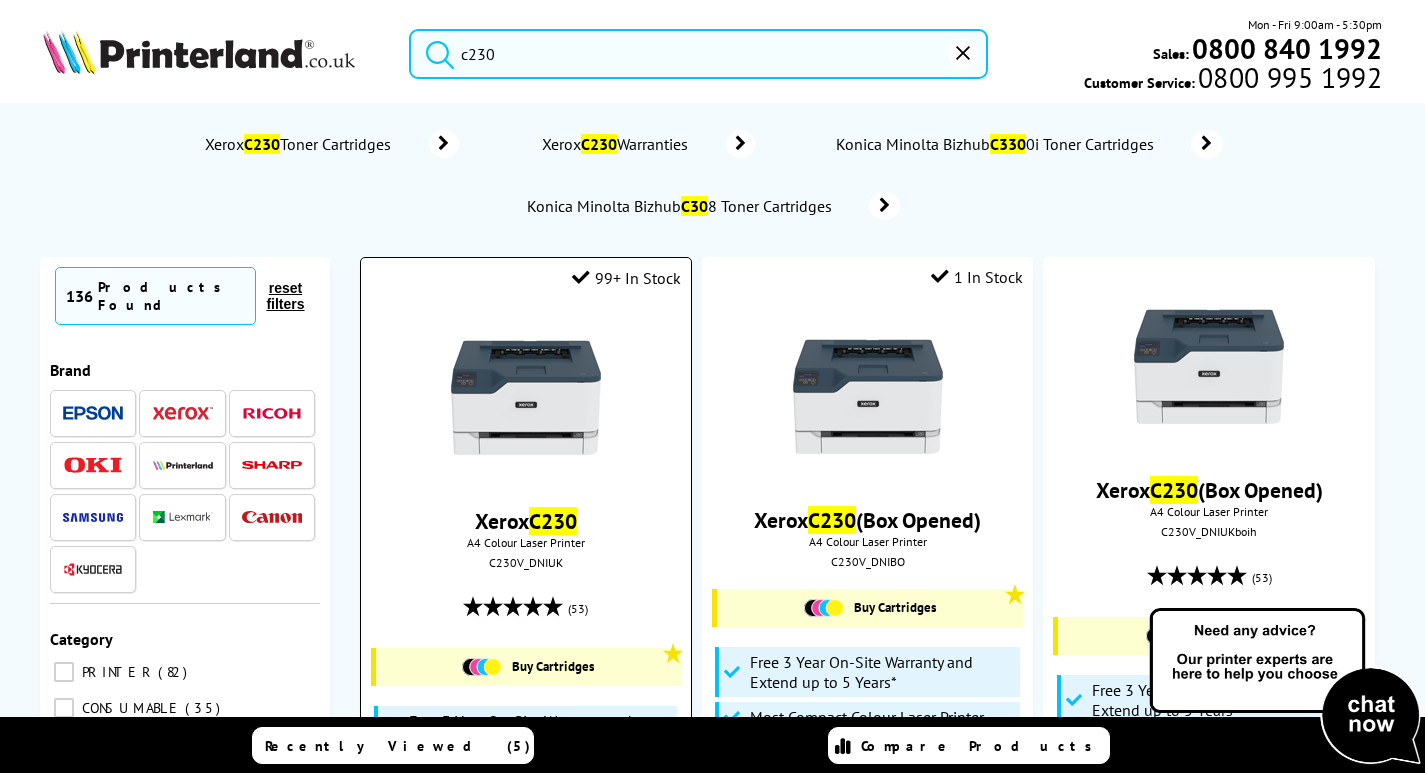 type on "c230" 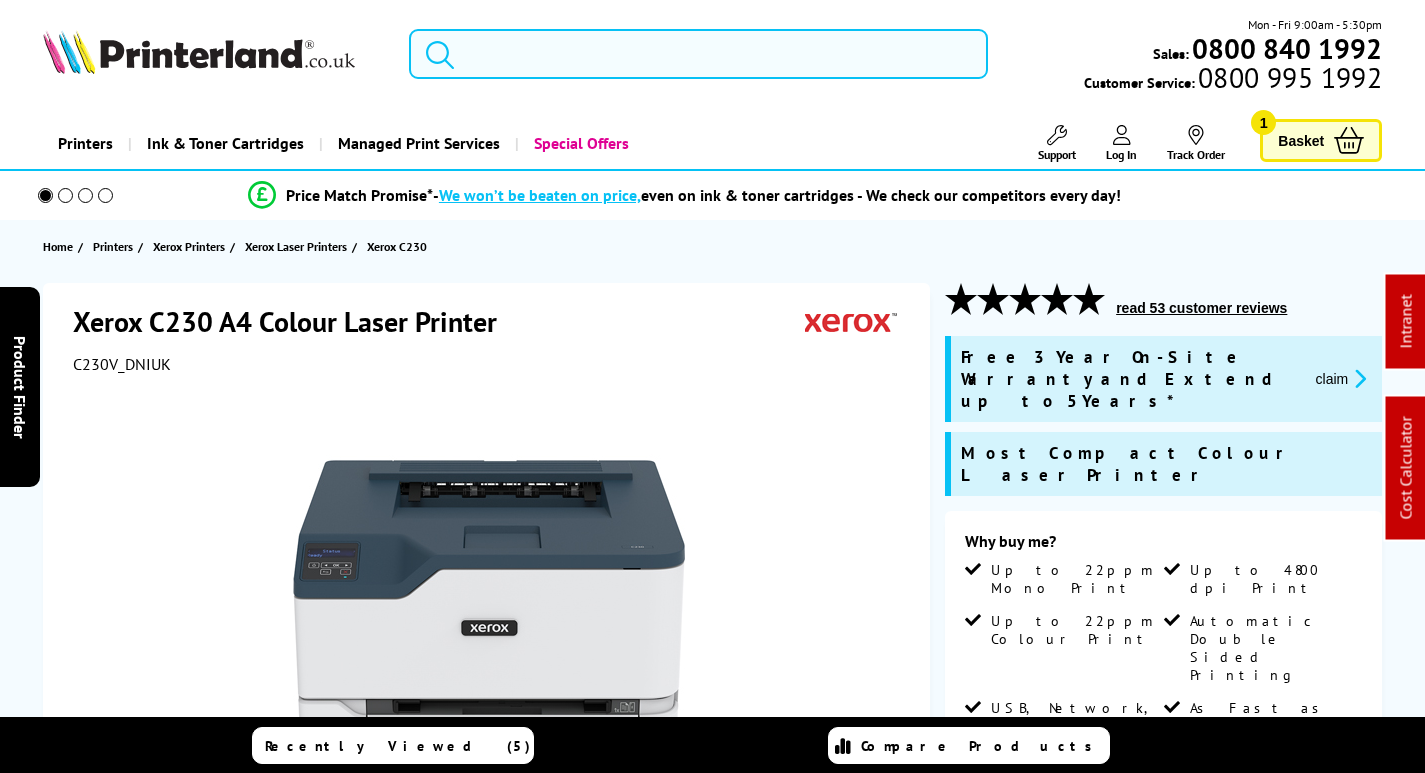 scroll, scrollTop: 0, scrollLeft: 0, axis: both 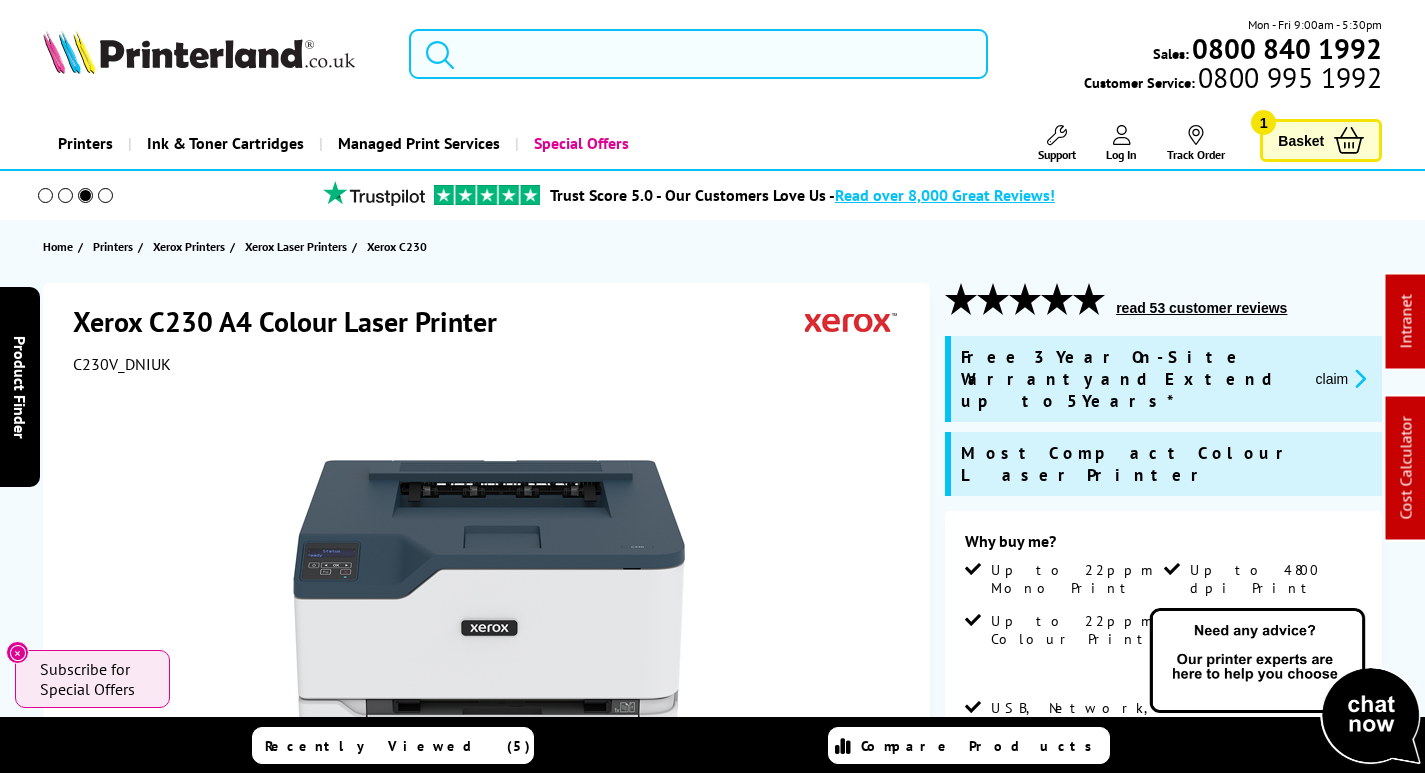 click at bounding box center (698, 54) 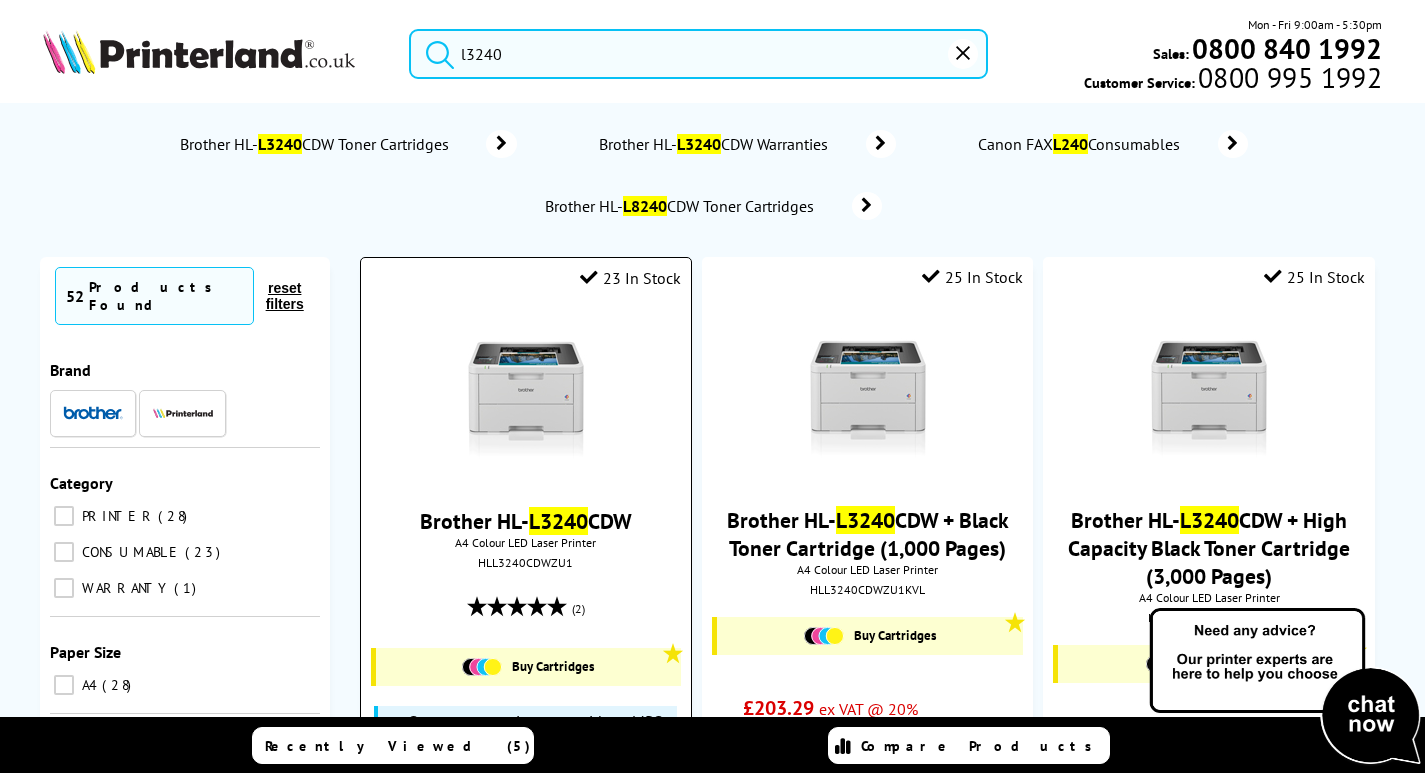 type on "l3240" 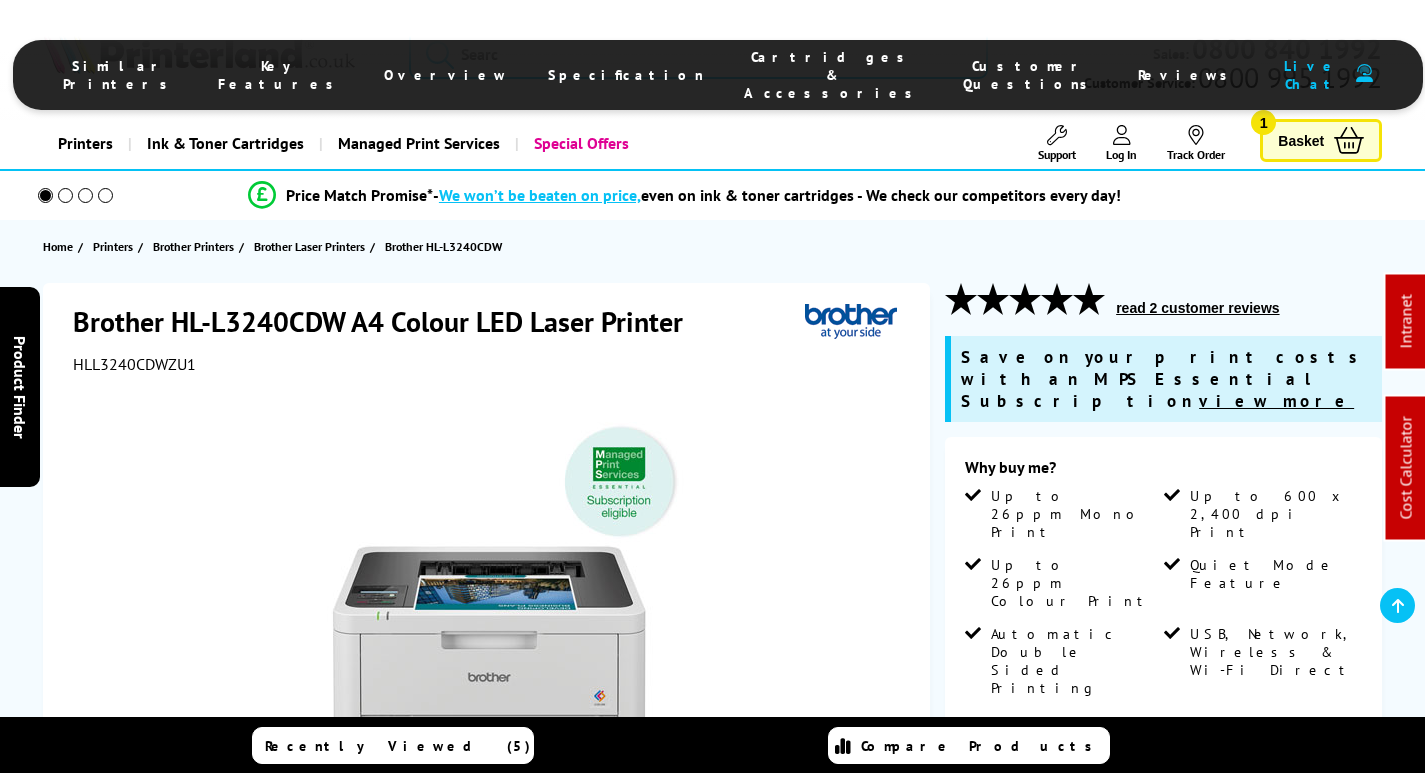 scroll, scrollTop: 600, scrollLeft: 0, axis: vertical 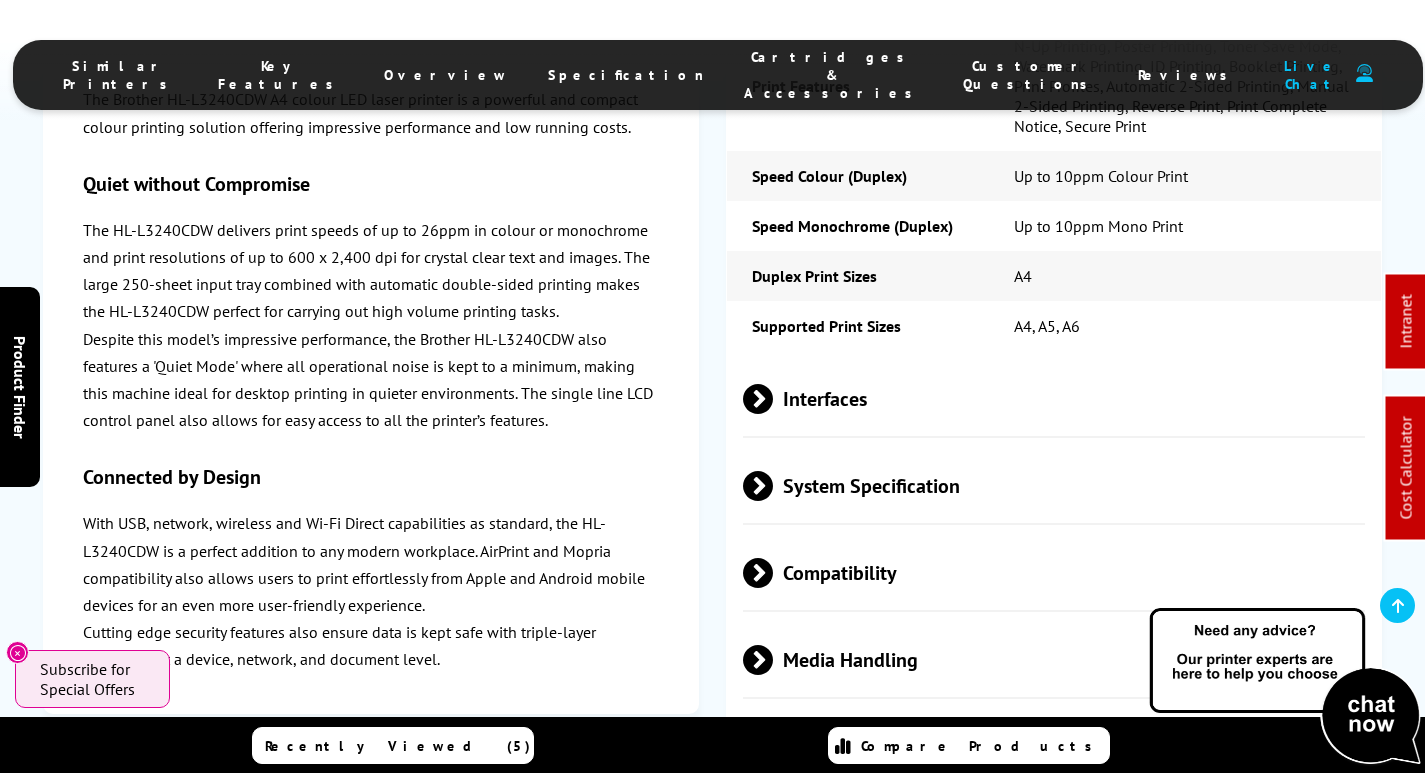 click on "Physical/Dimensions" at bounding box center (1054, 920) 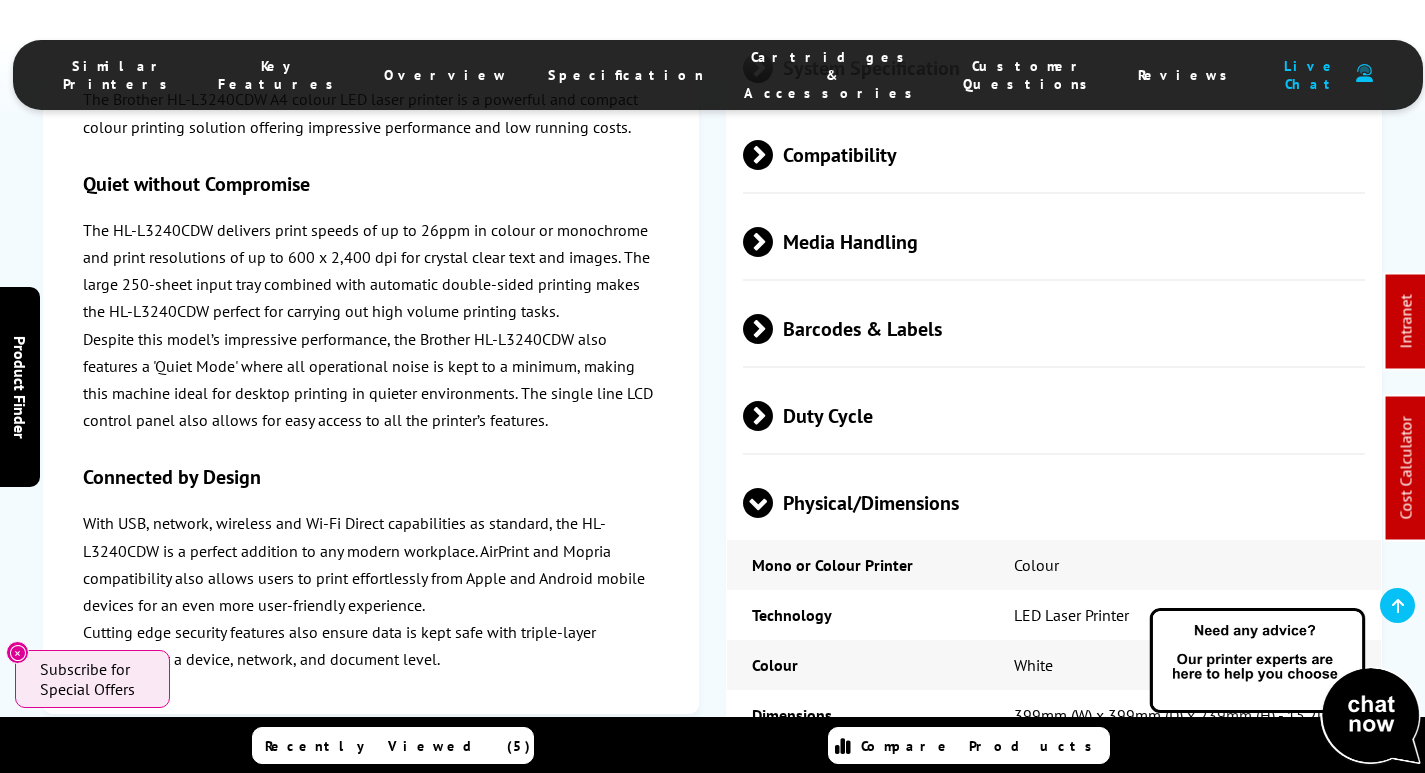scroll, scrollTop: 5400, scrollLeft: 0, axis: vertical 